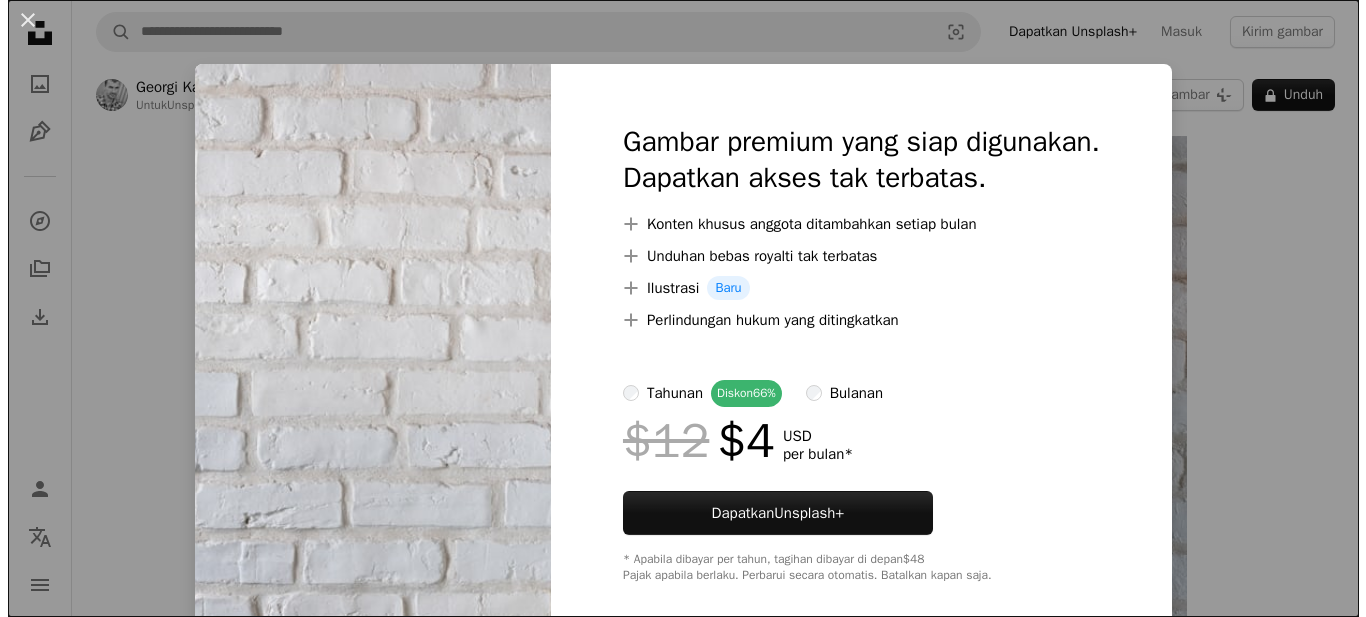 scroll, scrollTop: 0, scrollLeft: 0, axis: both 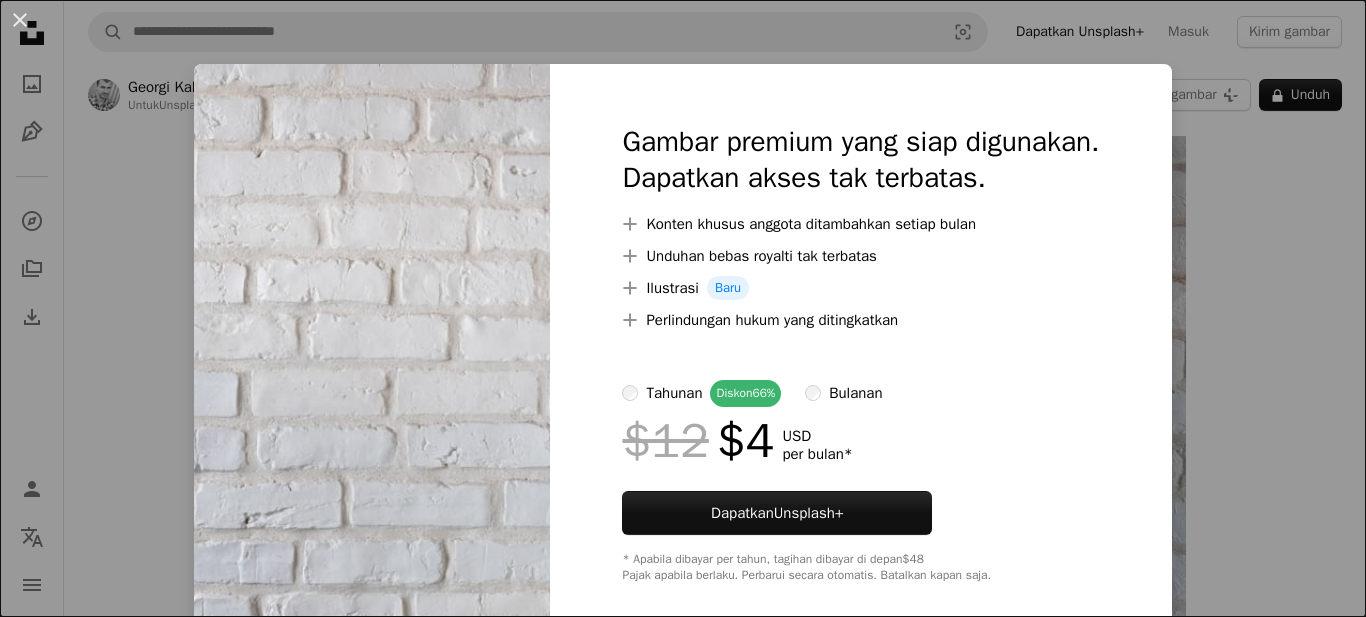 click on "An X shape Gambar premium yang siap digunakan. Dapatkan akses tak terbatas. A plus sign Konten khusus anggota ditambahkan setiap bulan A plus sign Unduhan bebas royalti tak terbatas A plus sign Ilustrasi  Baru A plus sign Perlindungan hukum yang ditingkatkan tahunan Diskon  66% bulanan $12   $4 USD per bulan * Dapatkan  Unsplash+ * Apabila dibayar per tahun, tagihan dibayar di depan  $48 Pajak apabila berlaku. Perbarui secara otomatis. Batalkan kapan saja." at bounding box center (683, 308) 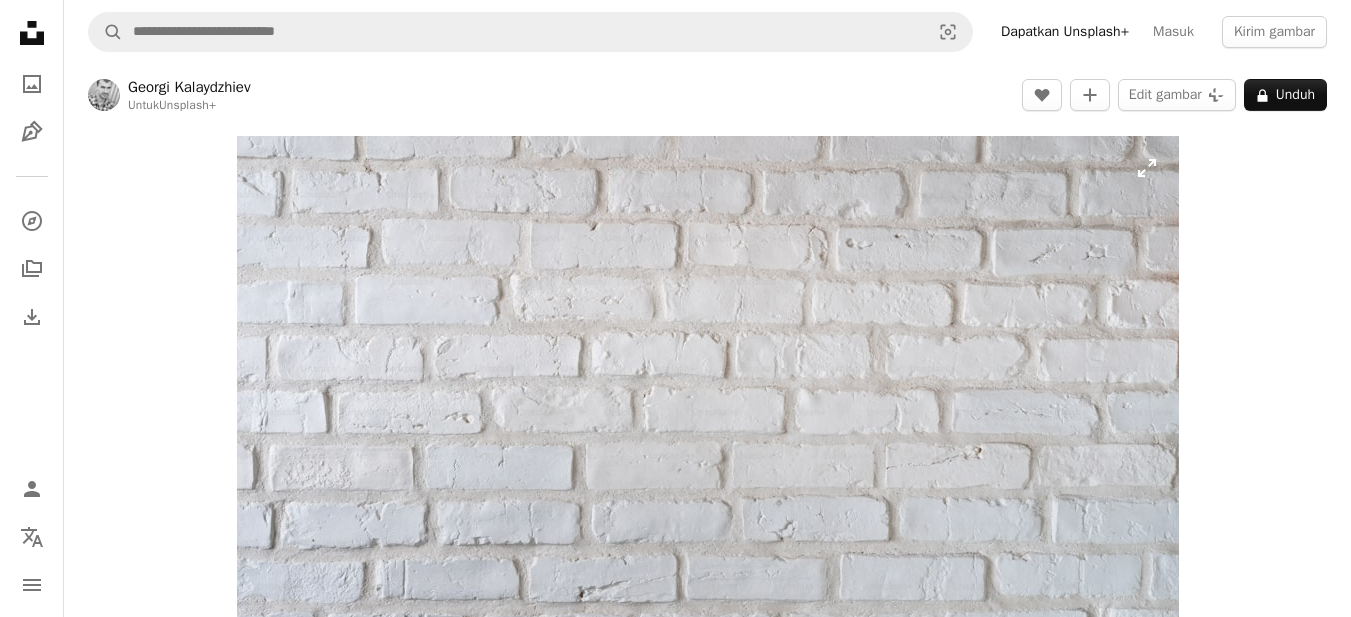 click at bounding box center [708, 426] 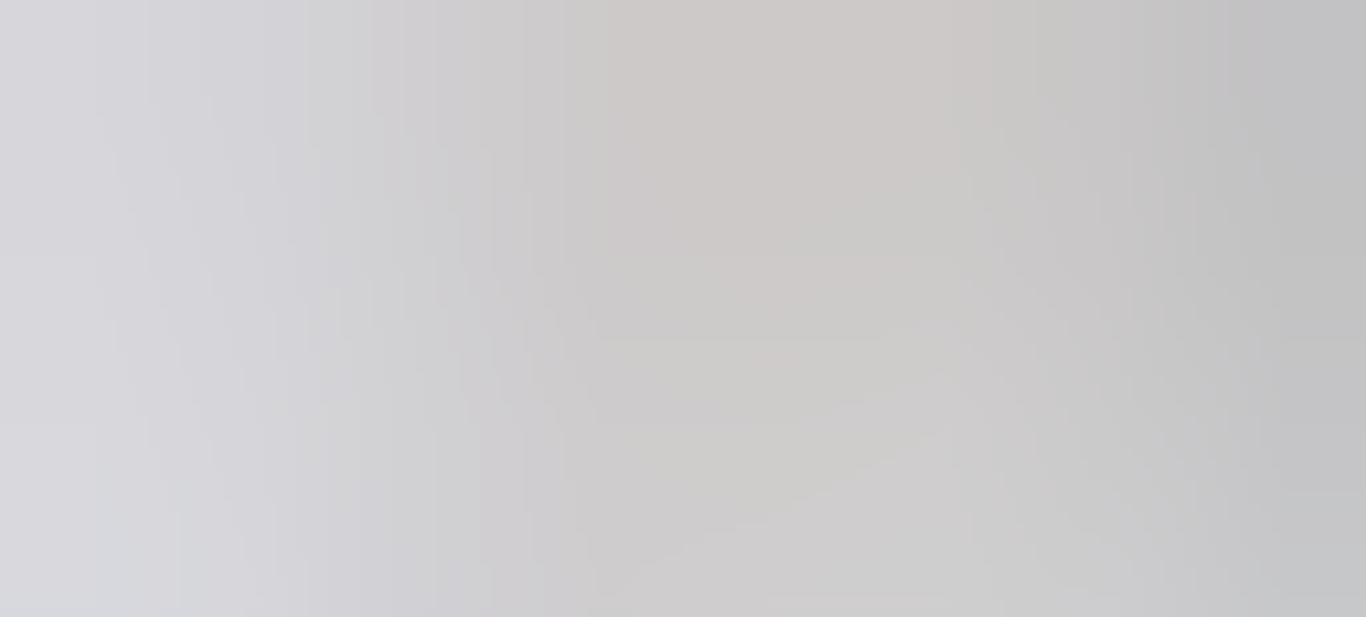 scroll, scrollTop: 104, scrollLeft: 0, axis: vertical 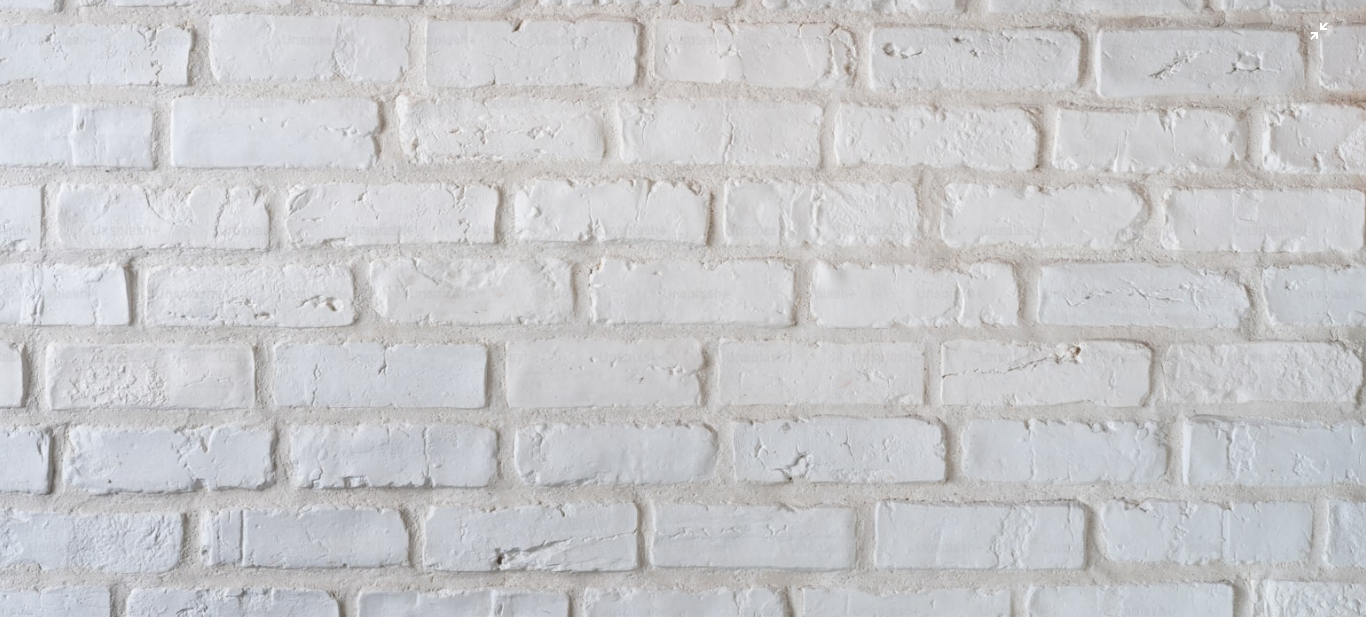click at bounding box center (683, 316) 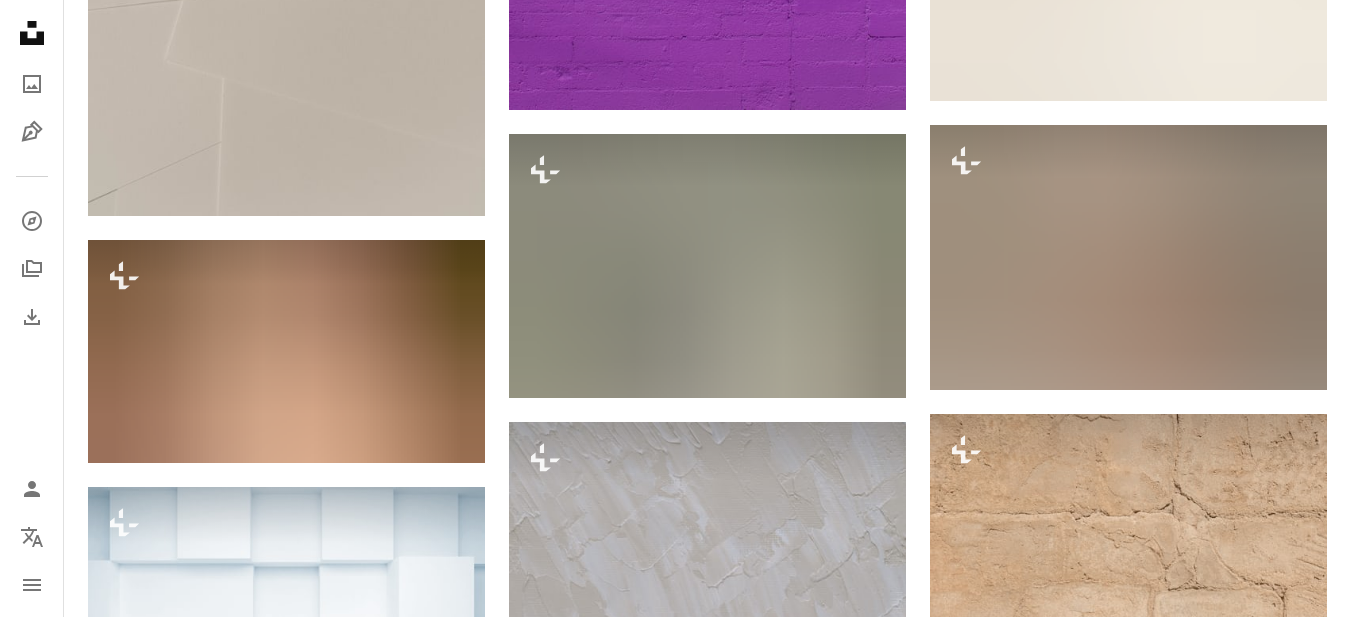 scroll, scrollTop: 27300, scrollLeft: 0, axis: vertical 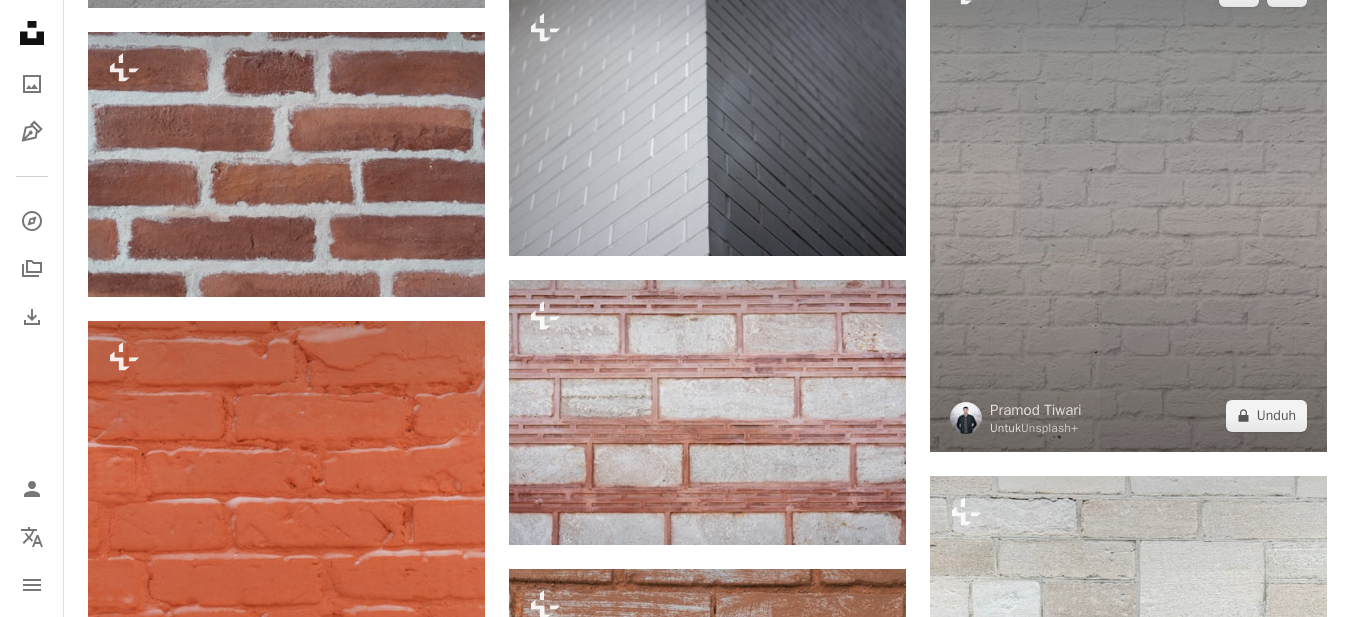 click at bounding box center (1128, 203) 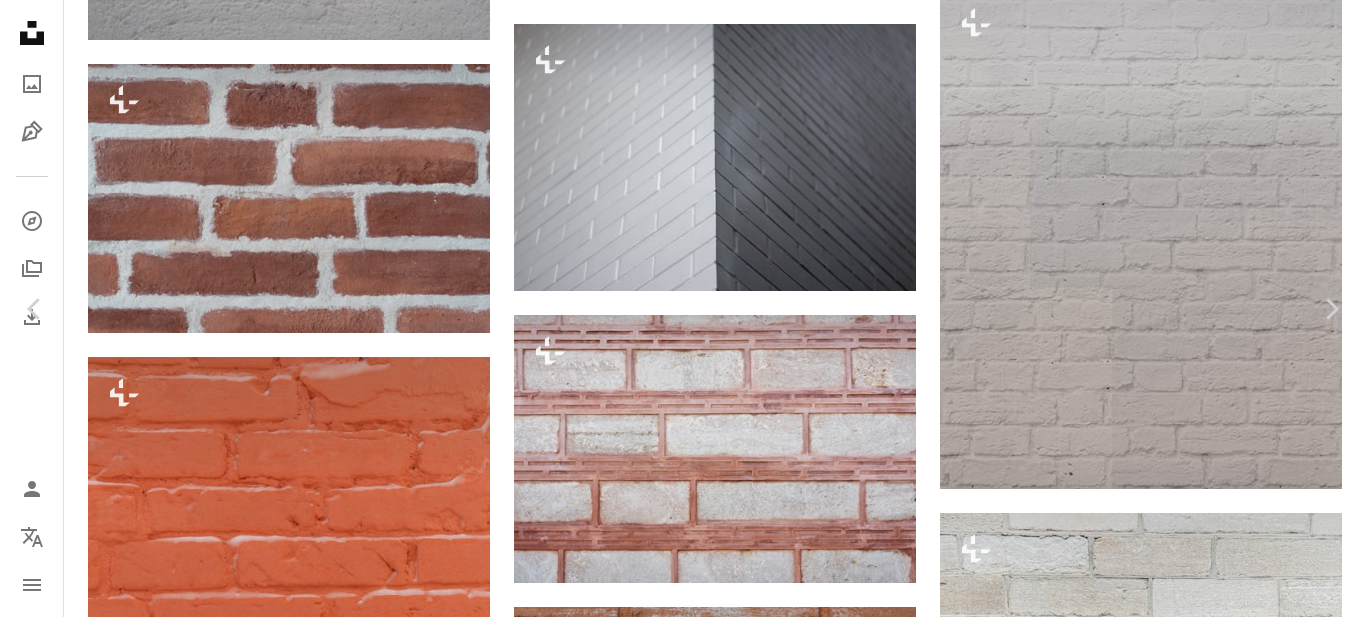 scroll, scrollTop: 3100, scrollLeft: 0, axis: vertical 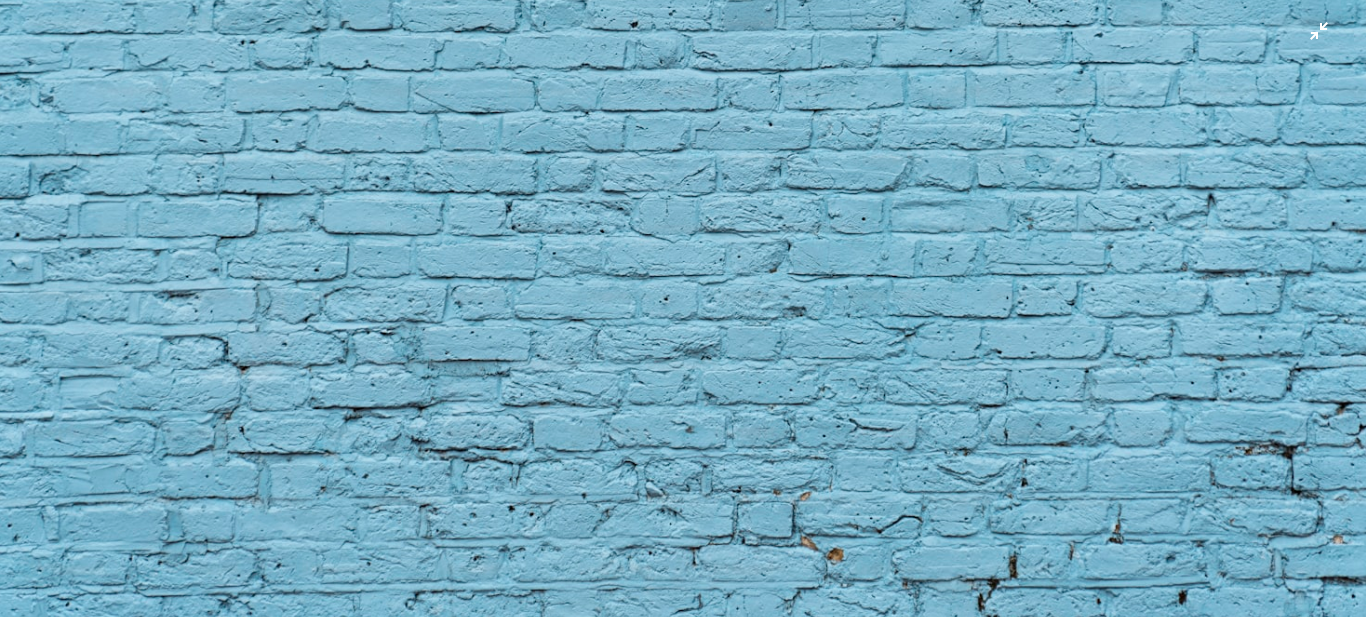 click at bounding box center (683, 182) 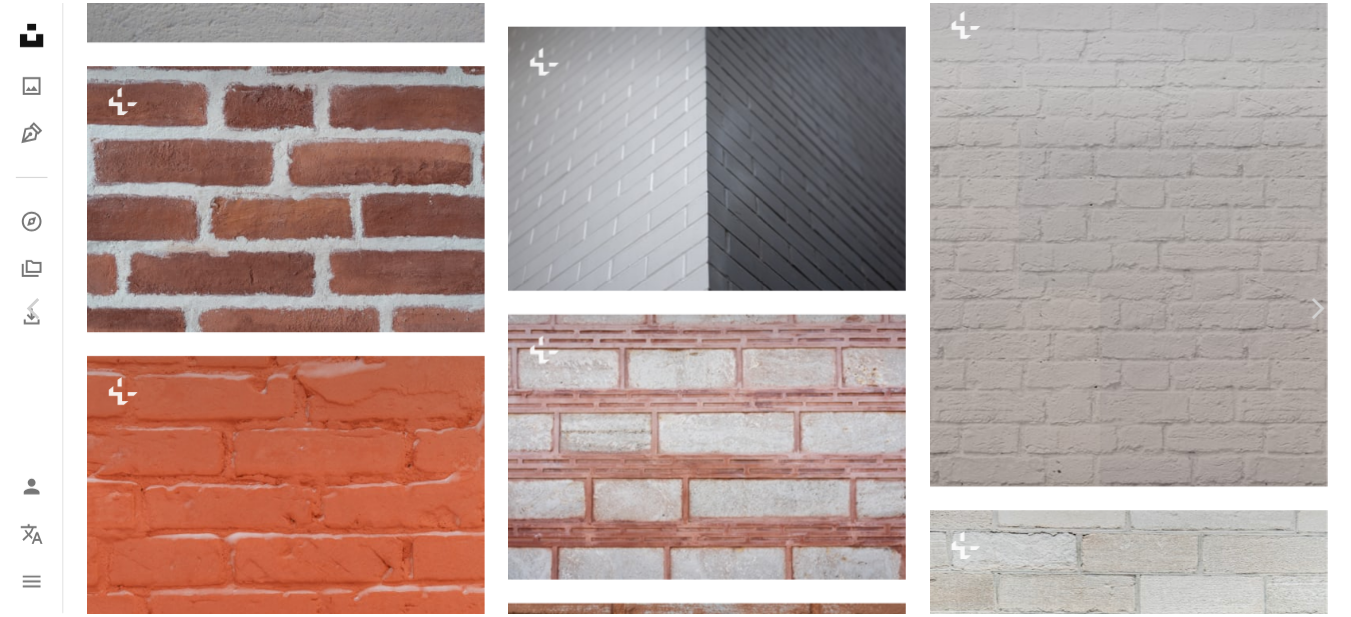 scroll, scrollTop: 988, scrollLeft: 0, axis: vertical 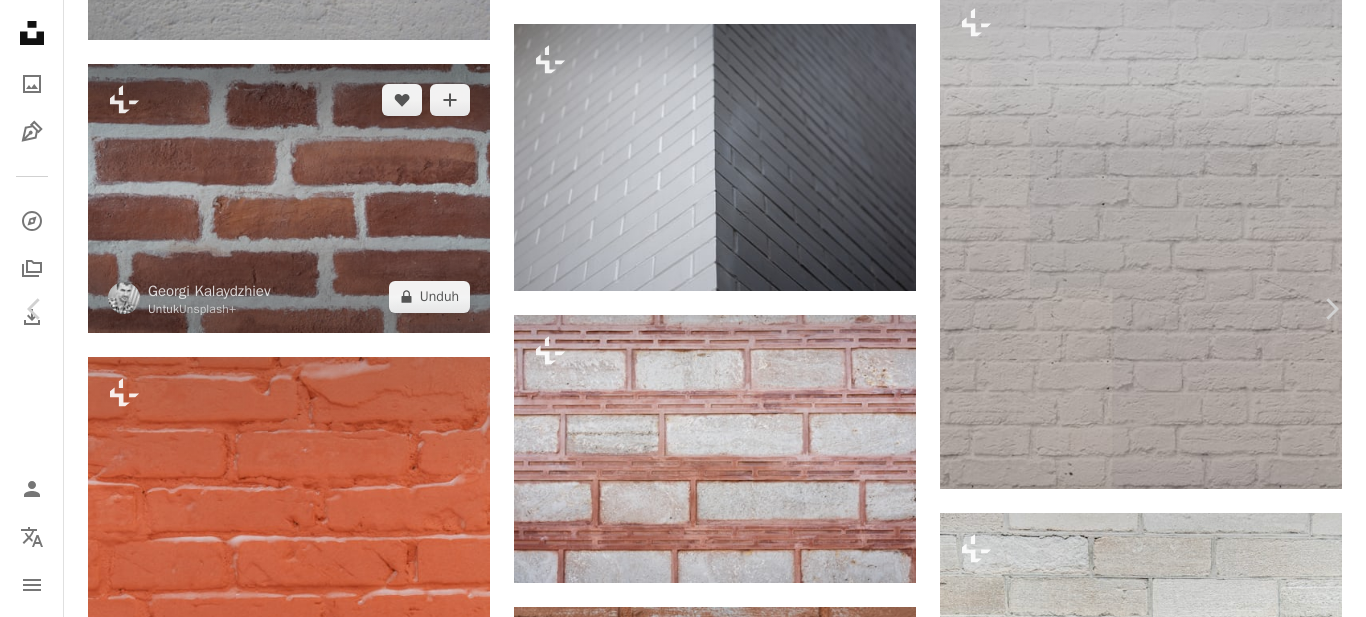 drag, startPoint x: 17, startPoint y: 15, endPoint x: 266, endPoint y: 44, distance: 250.68306 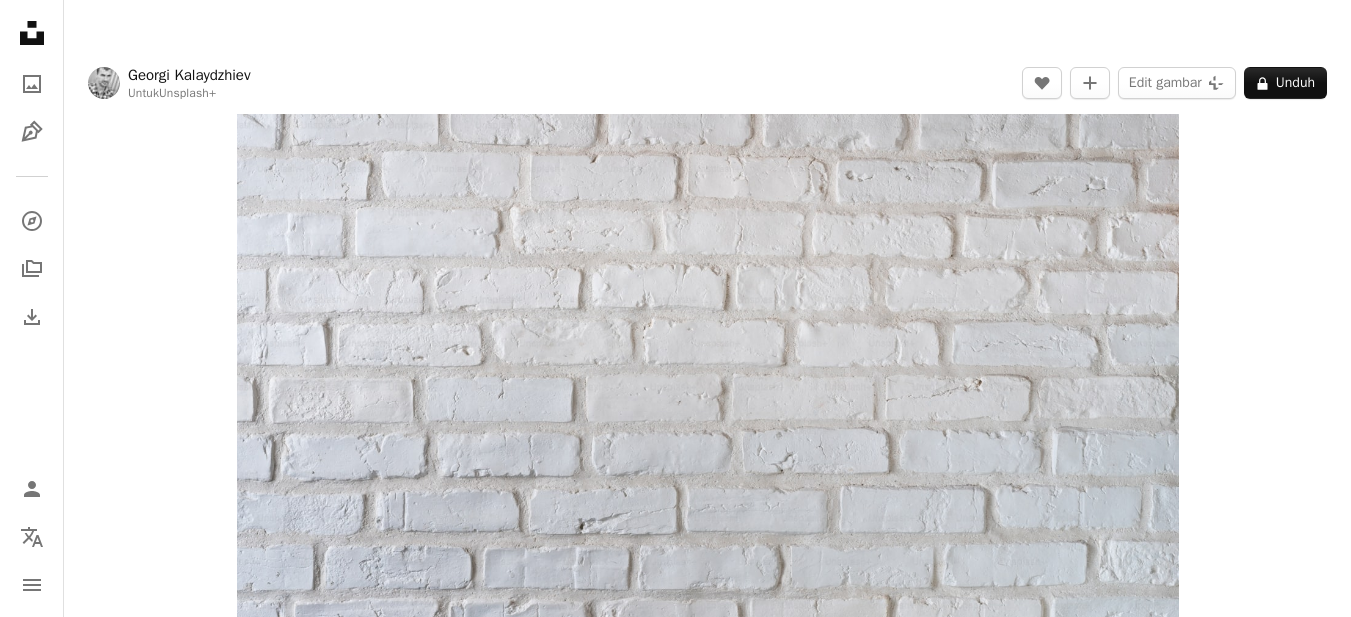 scroll, scrollTop: 0, scrollLeft: 0, axis: both 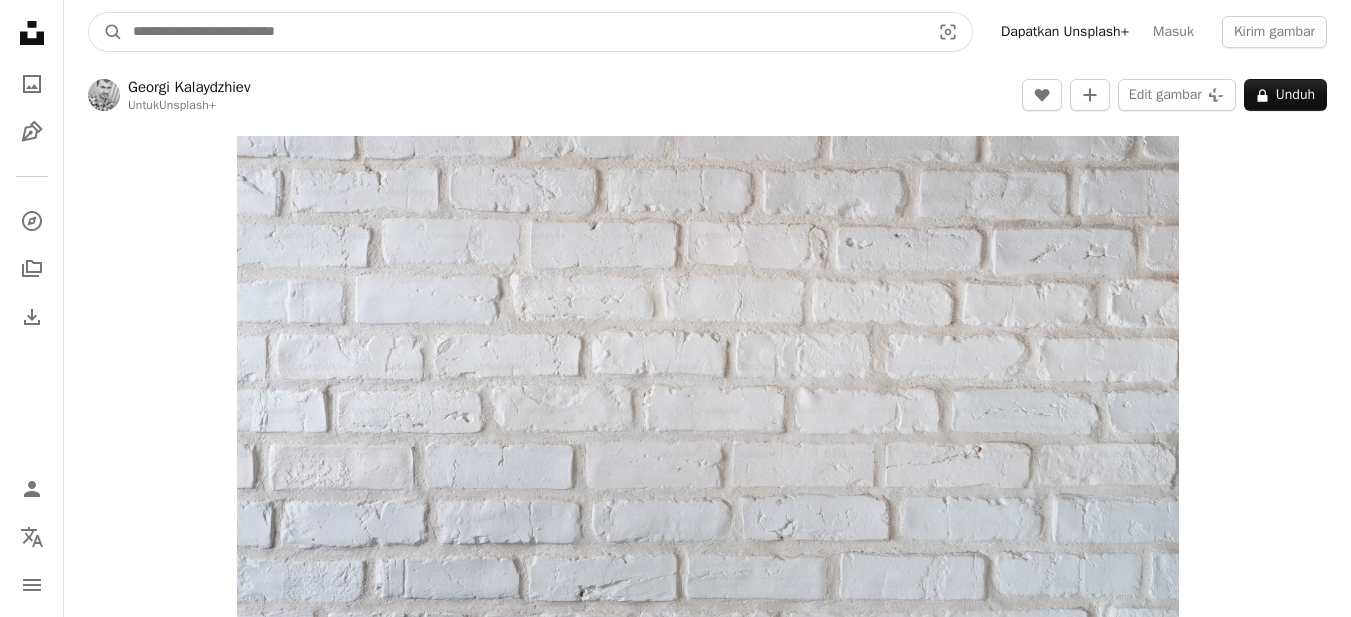 click at bounding box center (523, 32) 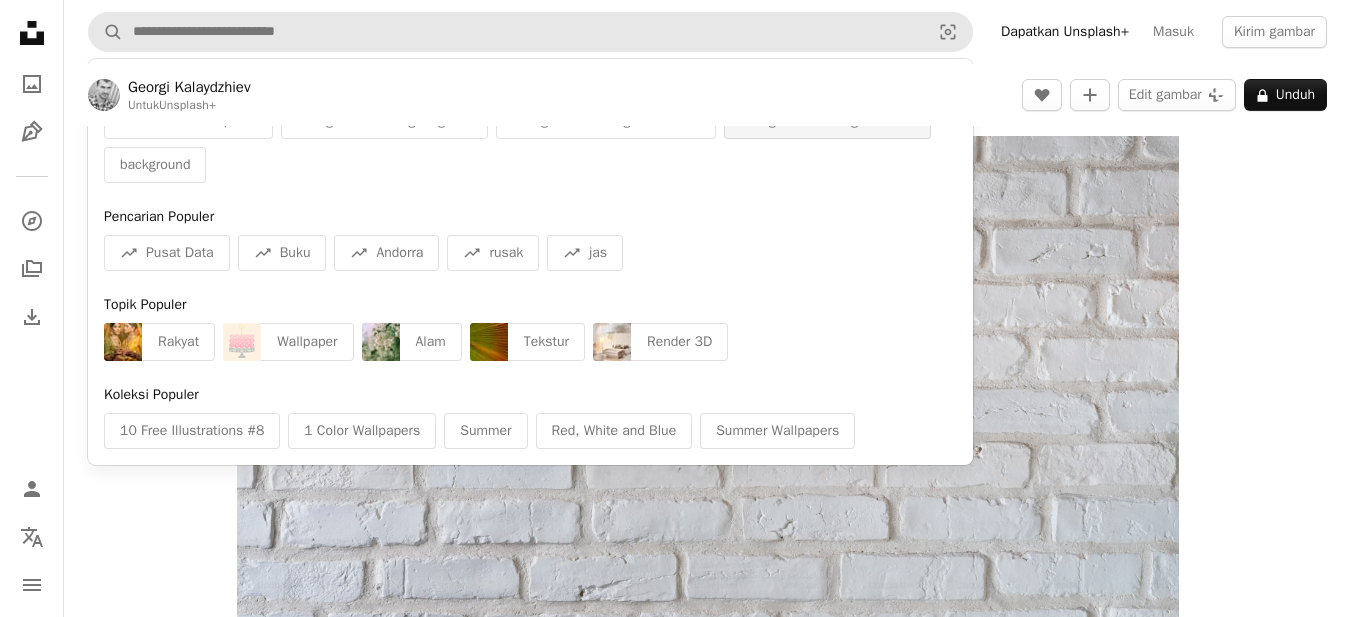 click on "background white gold stone" at bounding box center (827, 121) 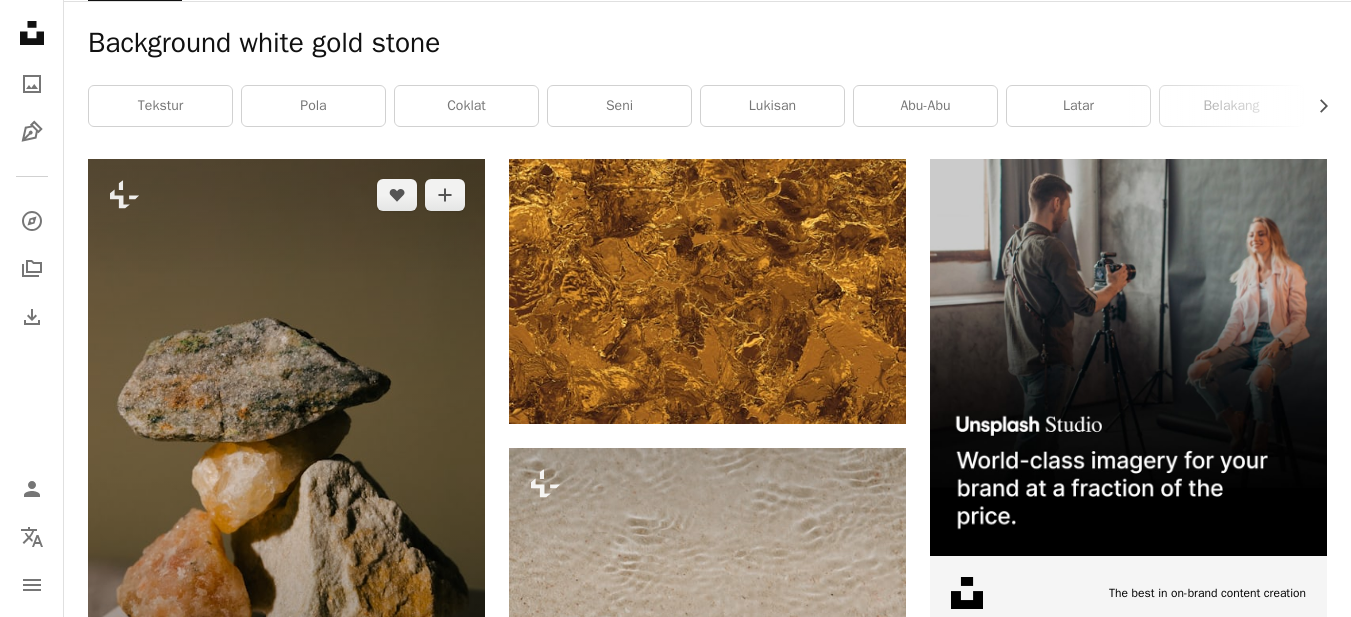 scroll, scrollTop: 0, scrollLeft: 0, axis: both 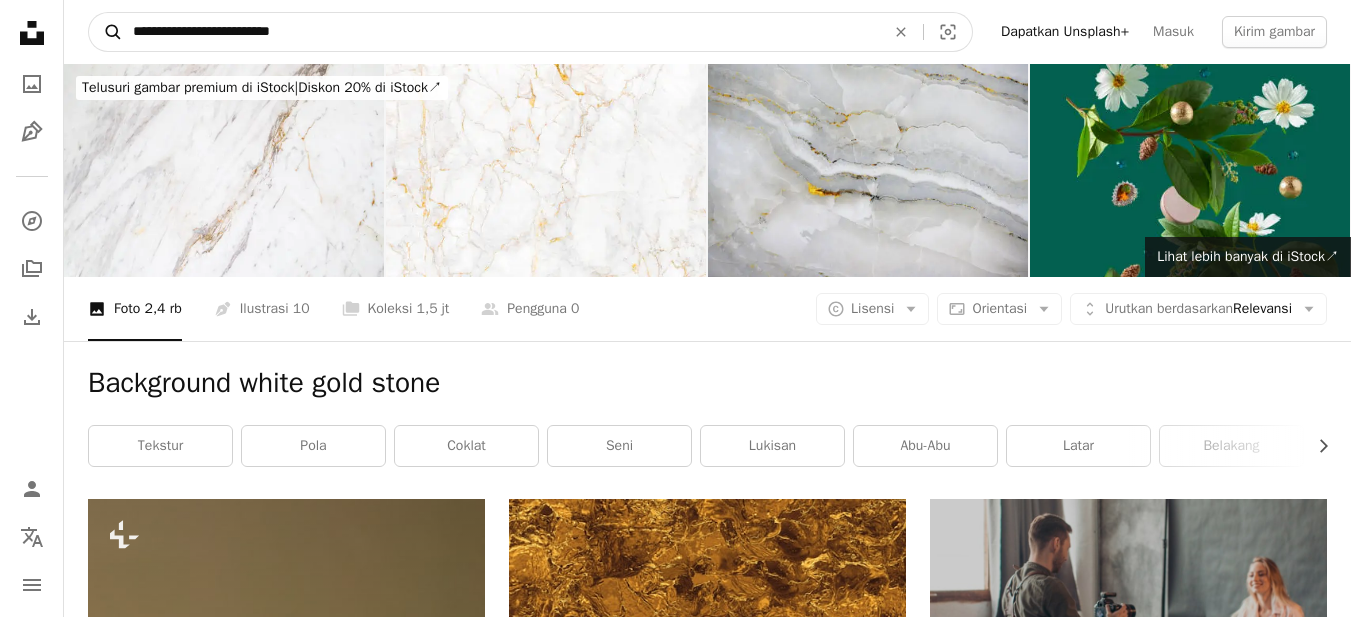 drag, startPoint x: 207, startPoint y: 27, endPoint x: 120, endPoint y: 23, distance: 87.0919 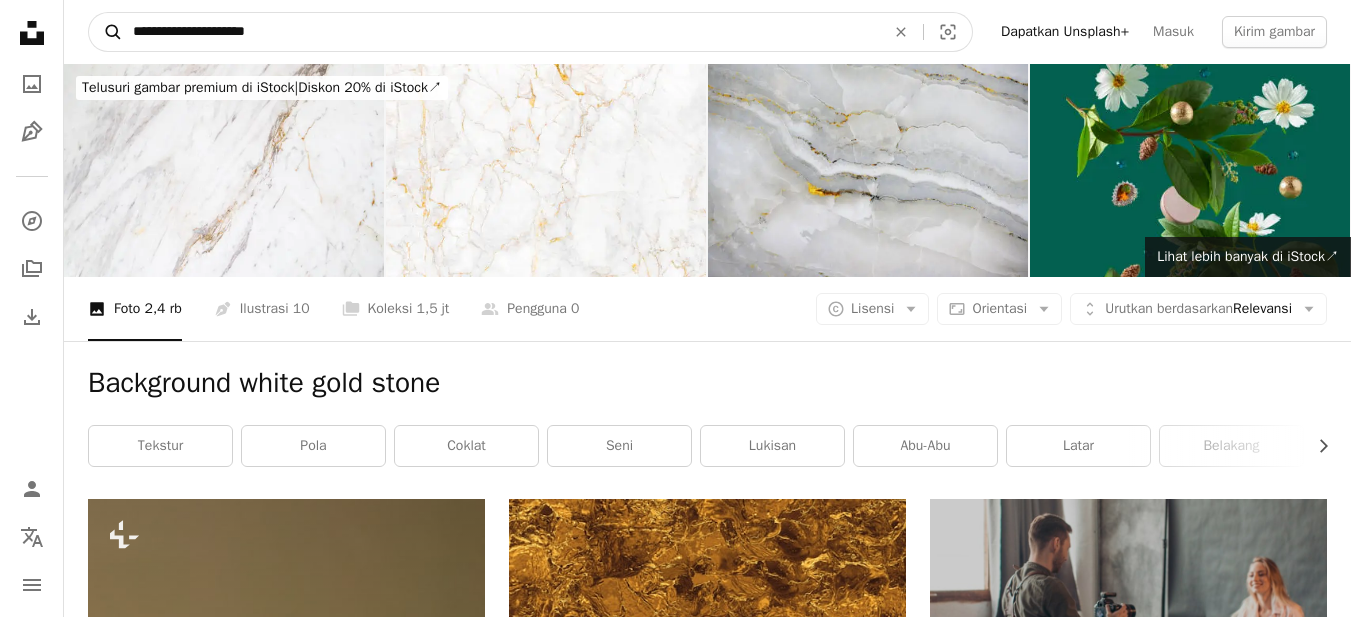 type on "**********" 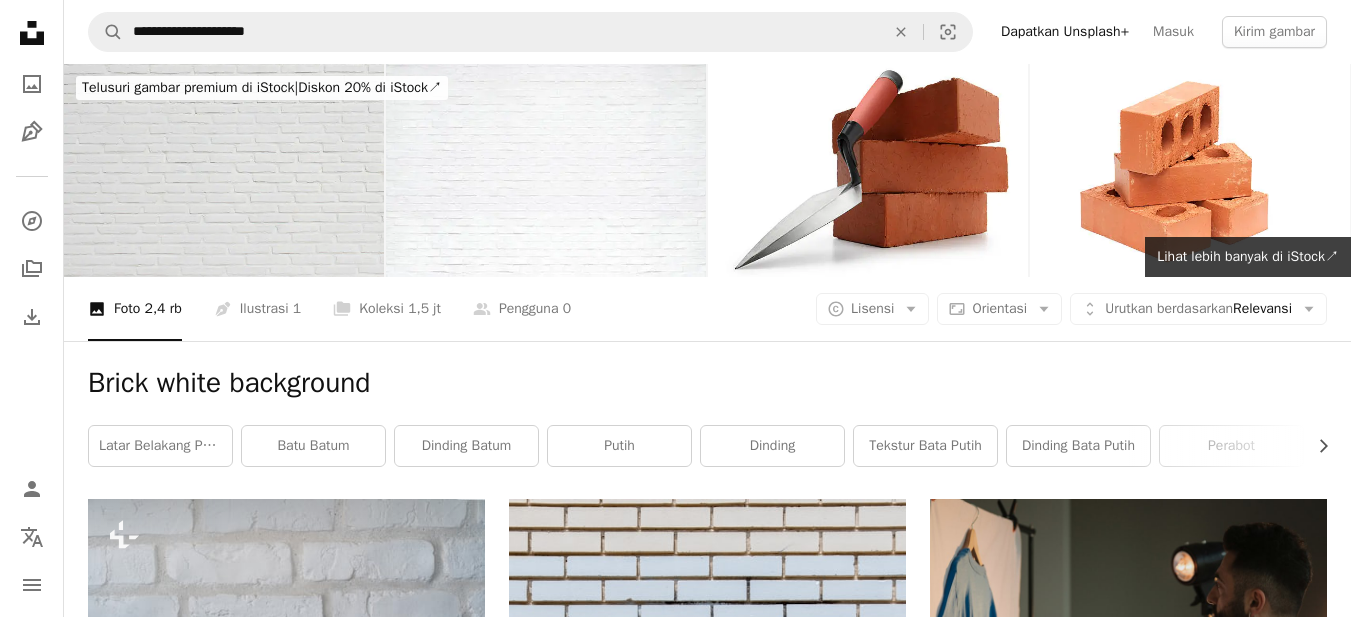 click at bounding box center [224, 170] 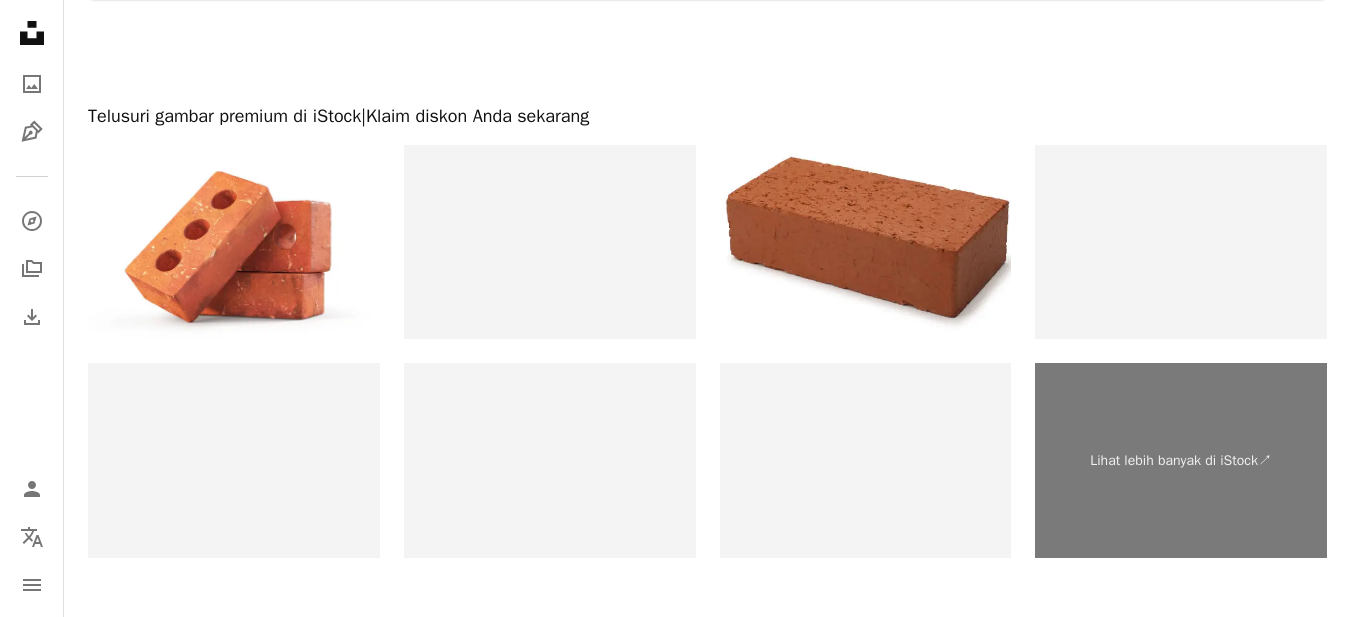 scroll, scrollTop: 3885, scrollLeft: 0, axis: vertical 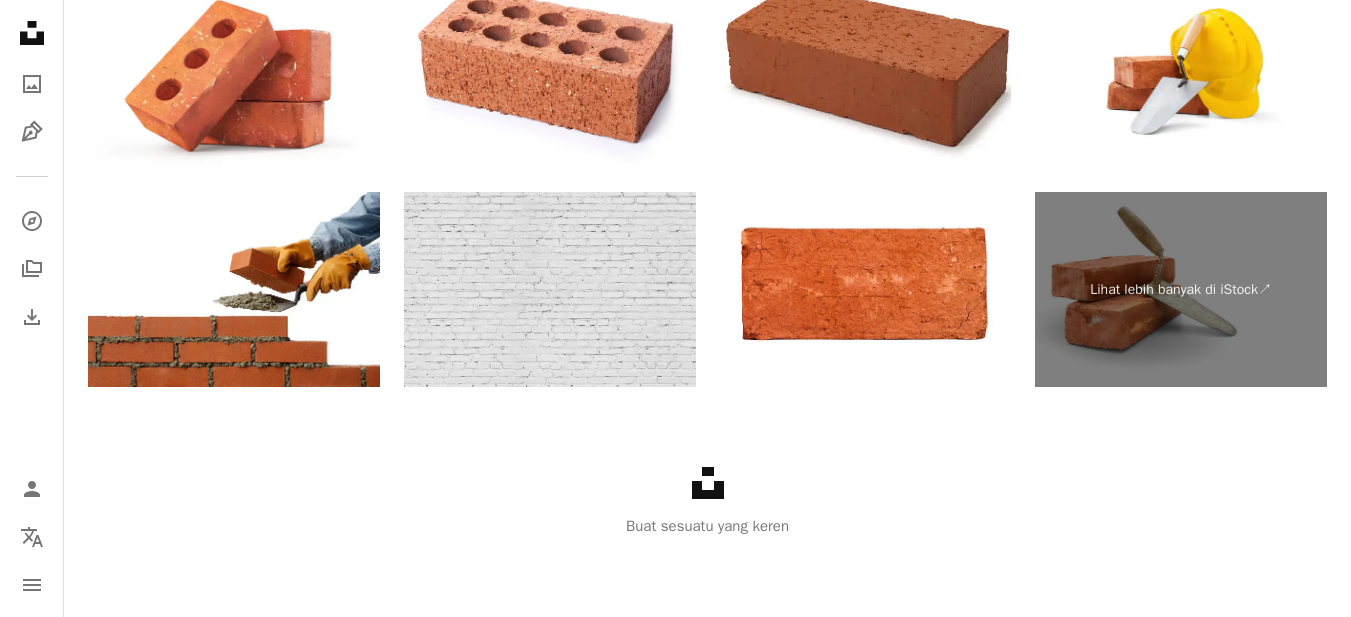 click at bounding box center (550, 289) 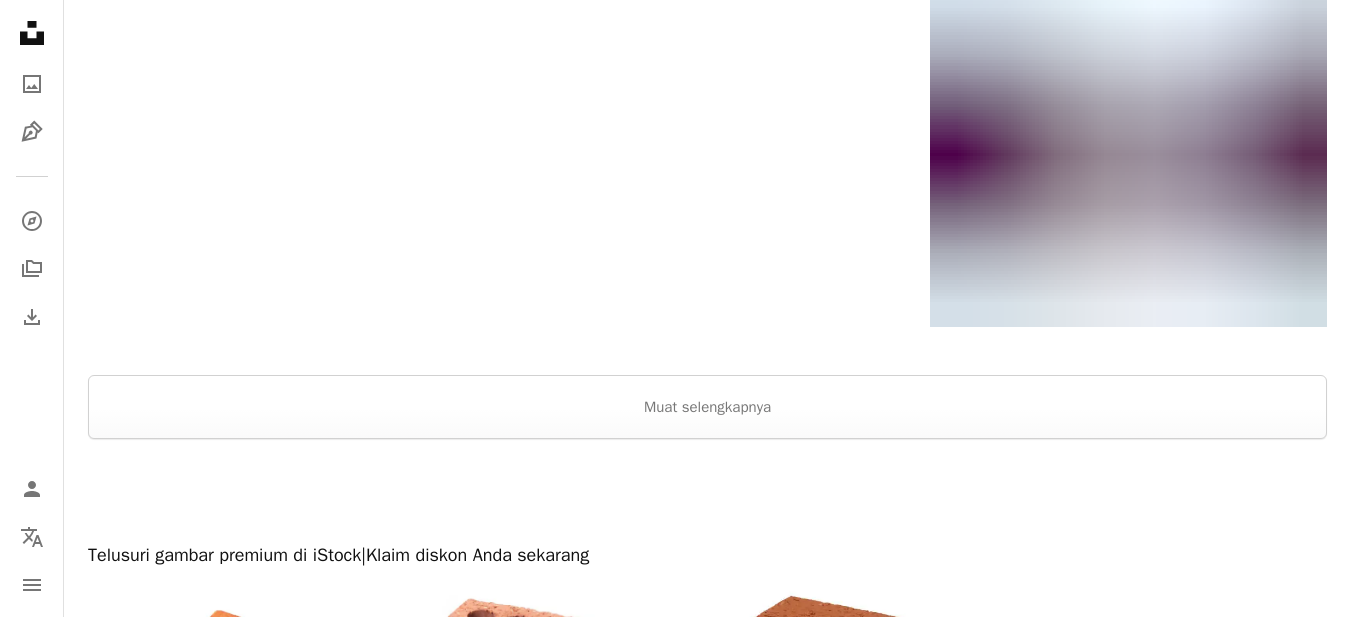 scroll, scrollTop: 3485, scrollLeft: 0, axis: vertical 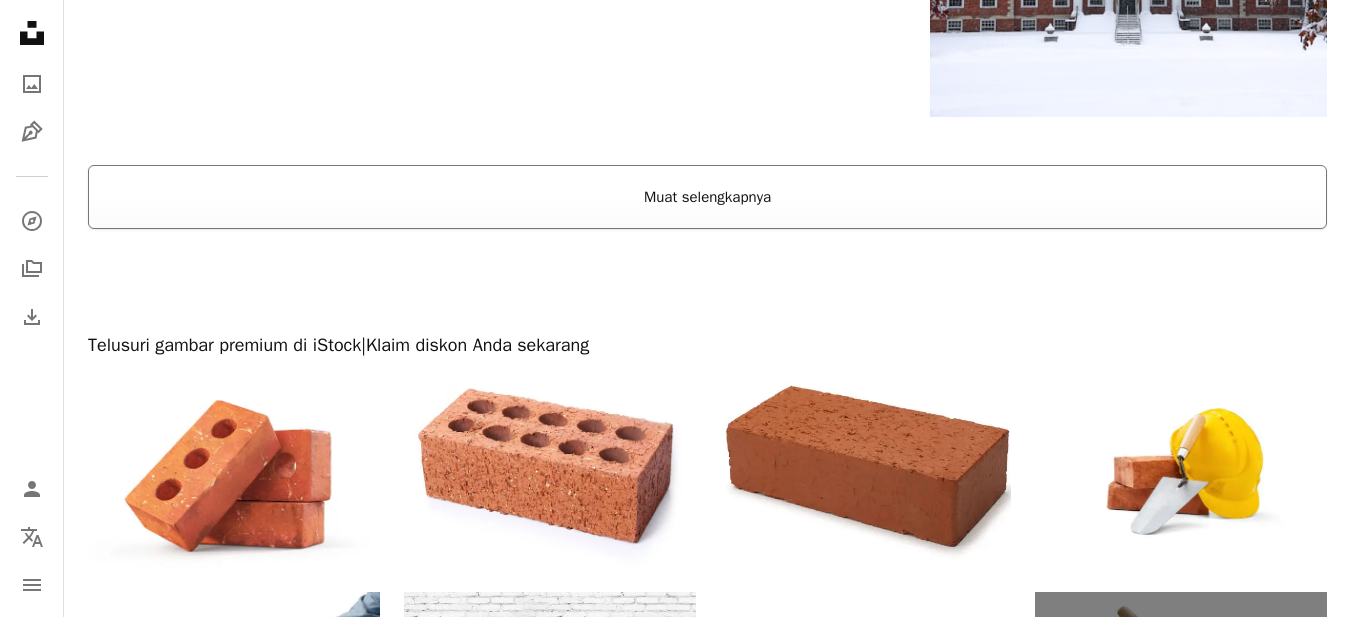 click on "Muat selengkapnya" at bounding box center (707, 197) 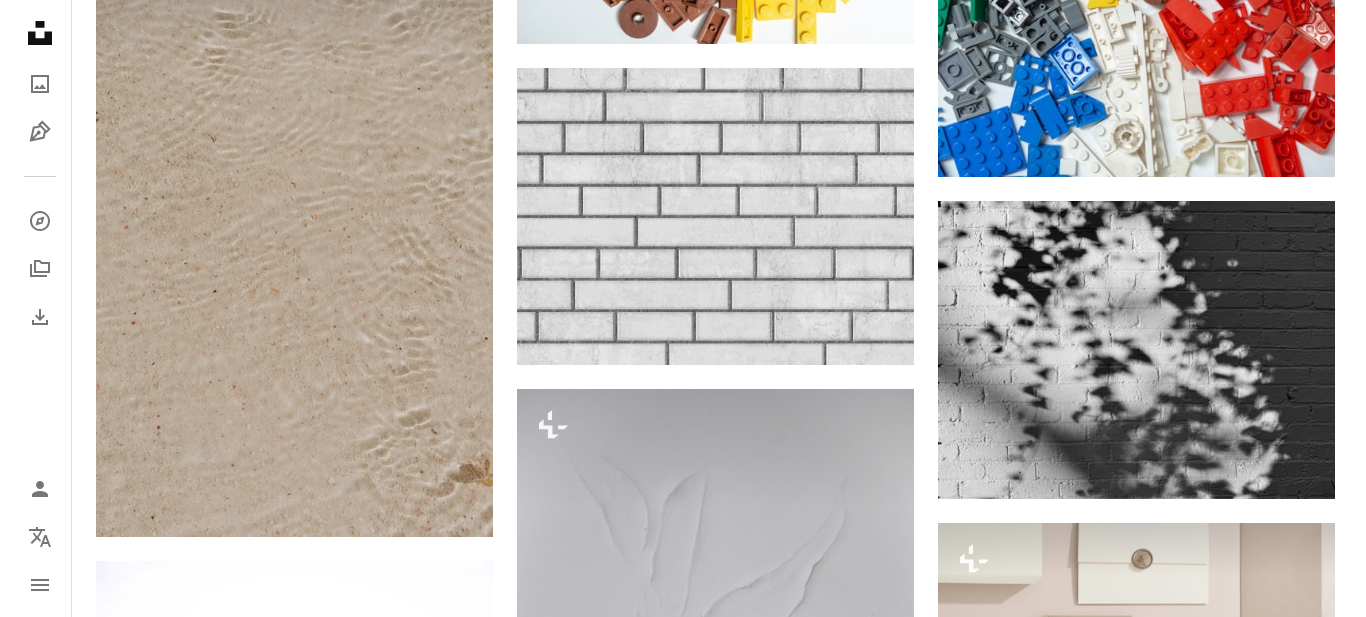 scroll, scrollTop: 4985, scrollLeft: 0, axis: vertical 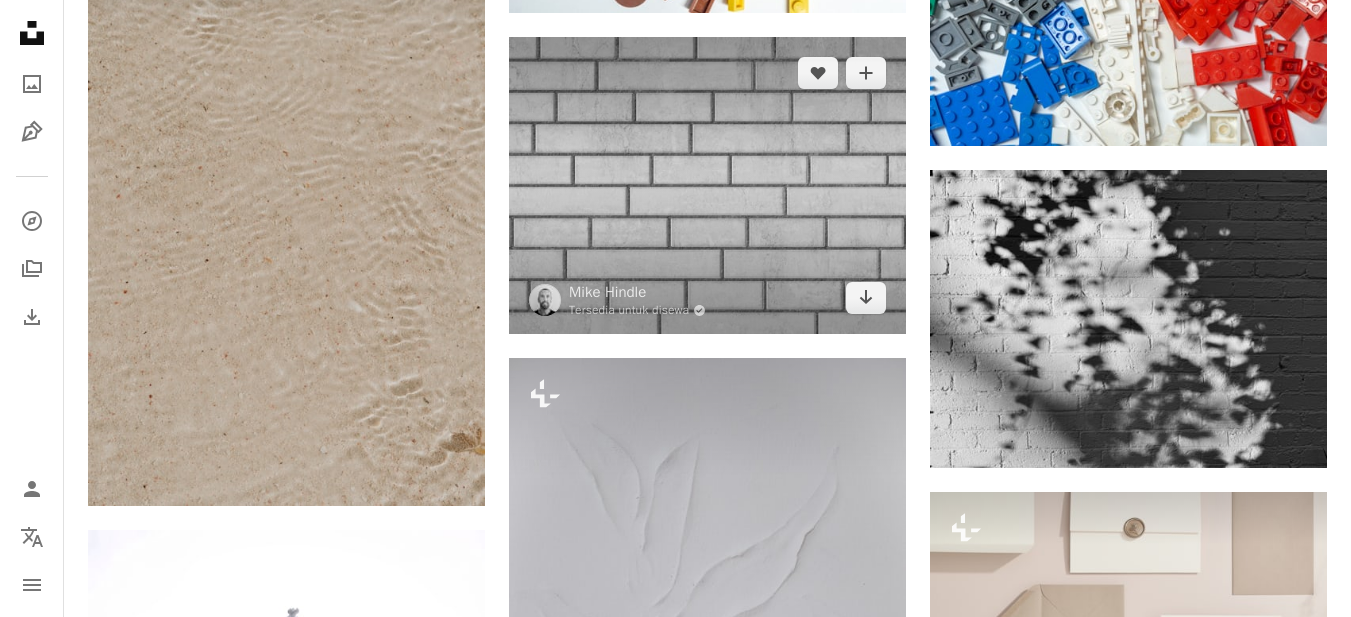 click at bounding box center (707, 186) 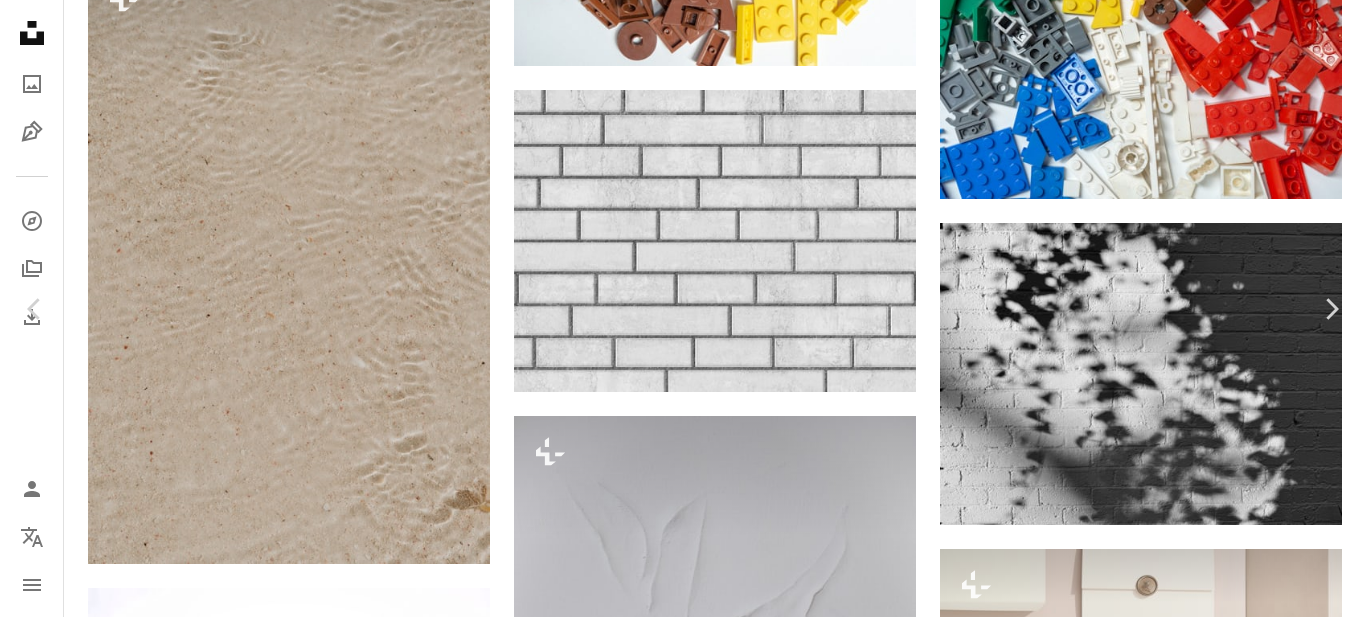 scroll, scrollTop: 1583, scrollLeft: 0, axis: vertical 